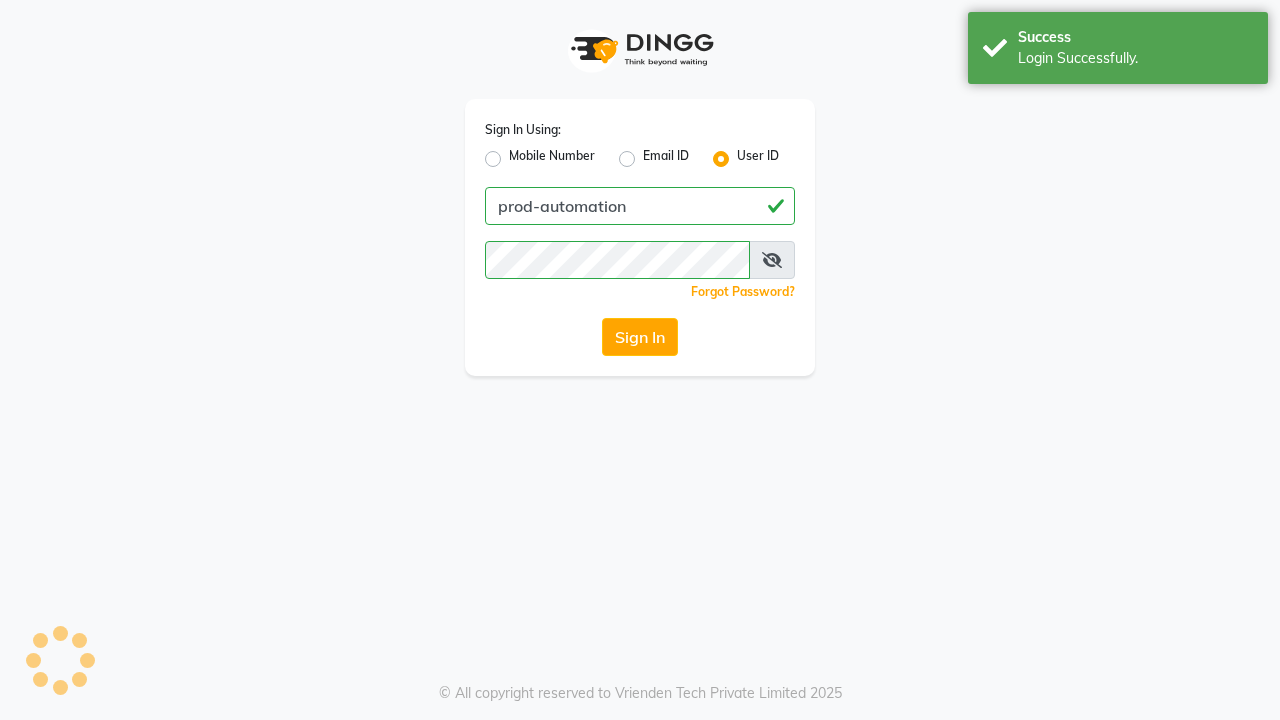 scroll, scrollTop: 0, scrollLeft: 0, axis: both 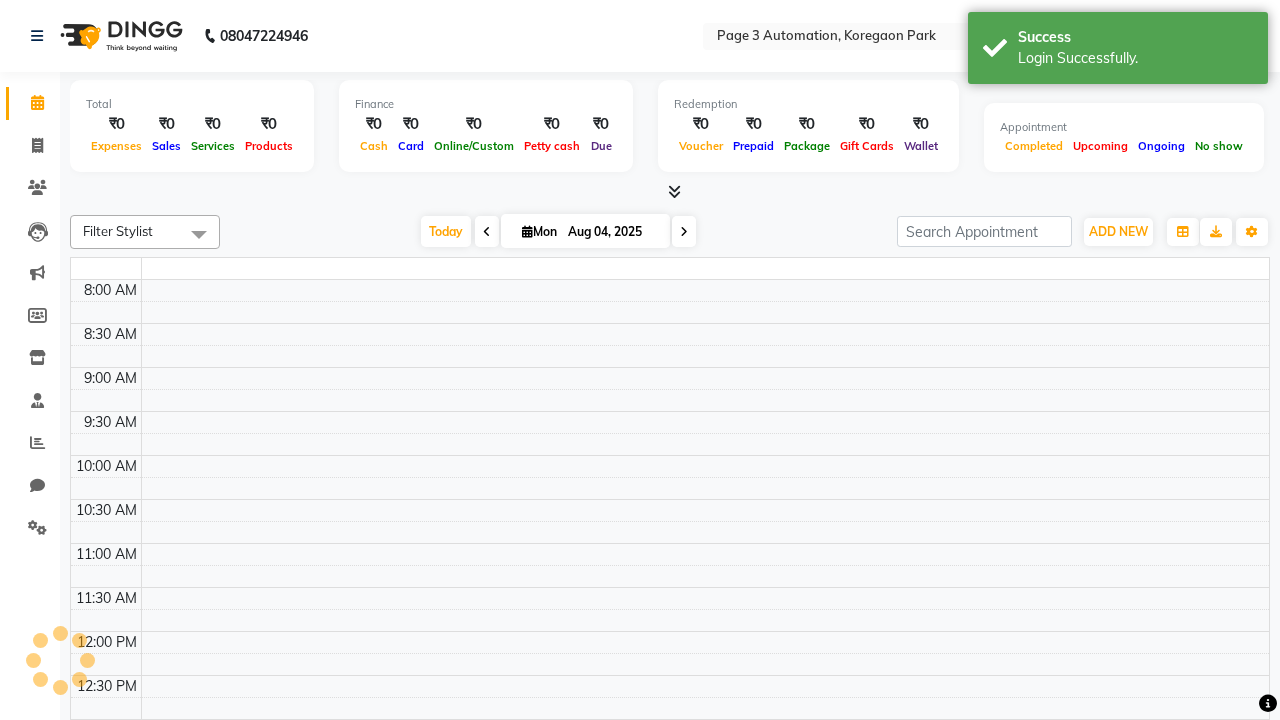 select on "en" 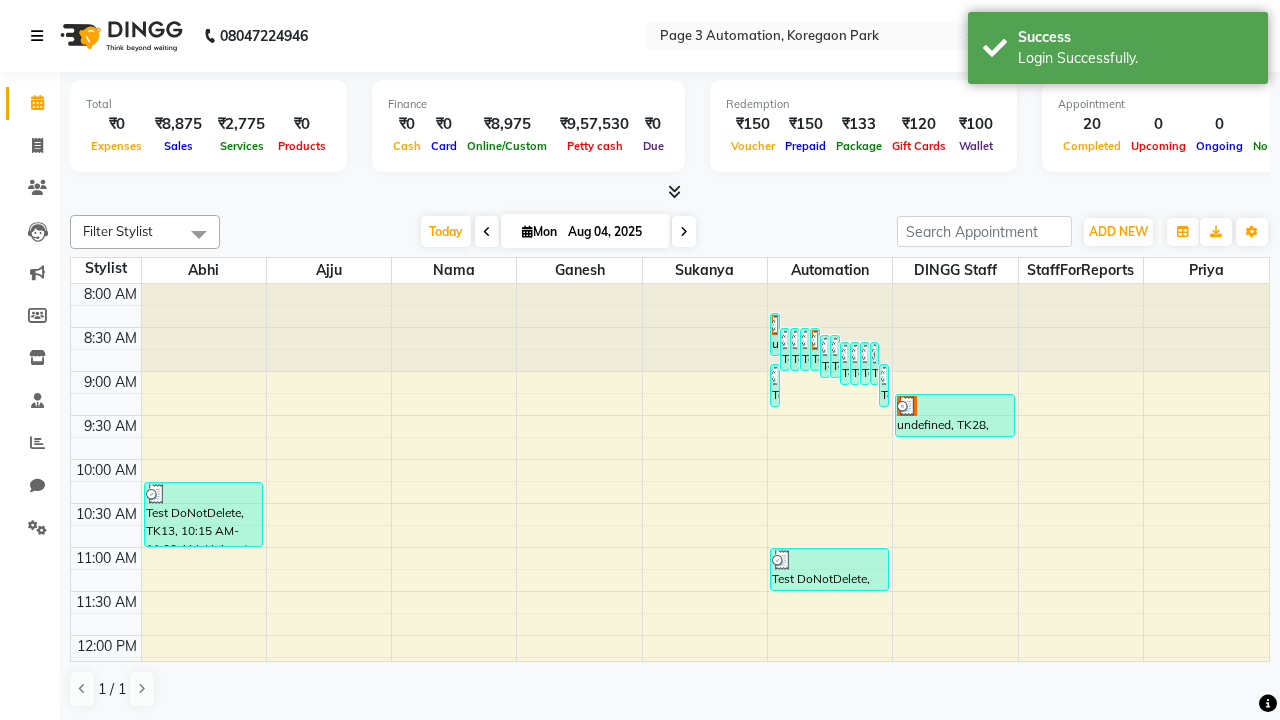 click at bounding box center (37, 36) 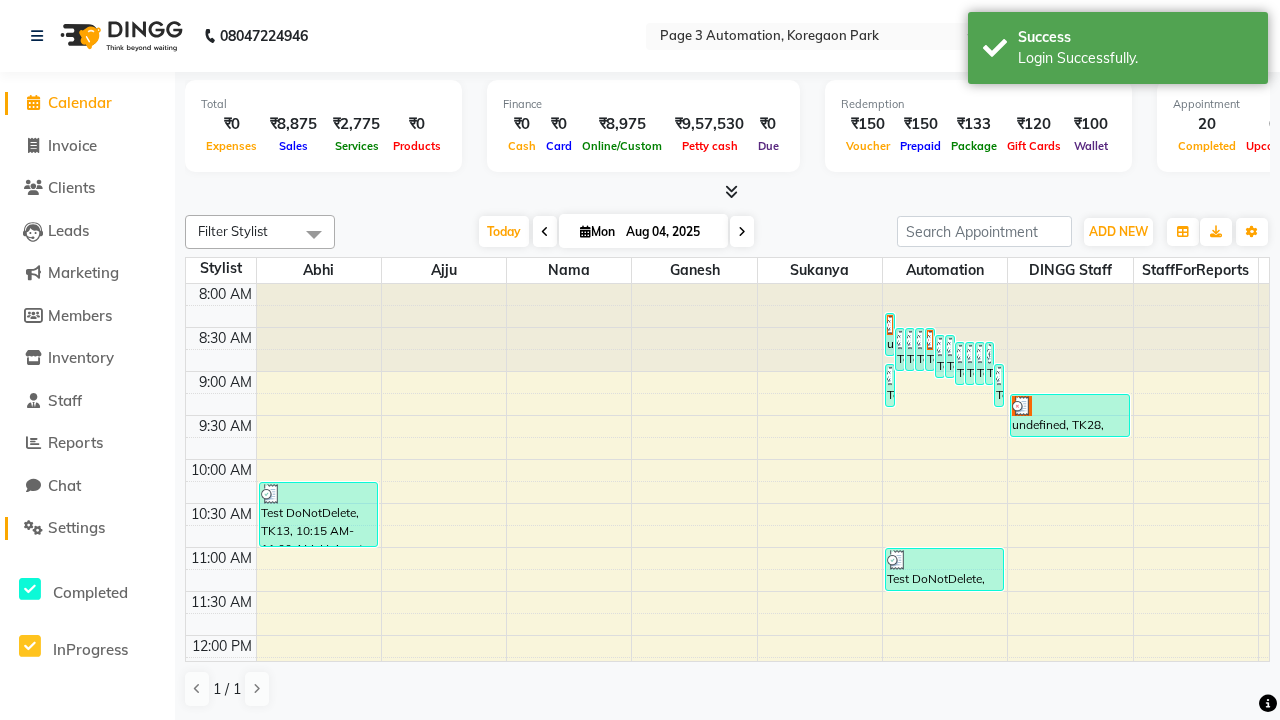 click on "Settings" 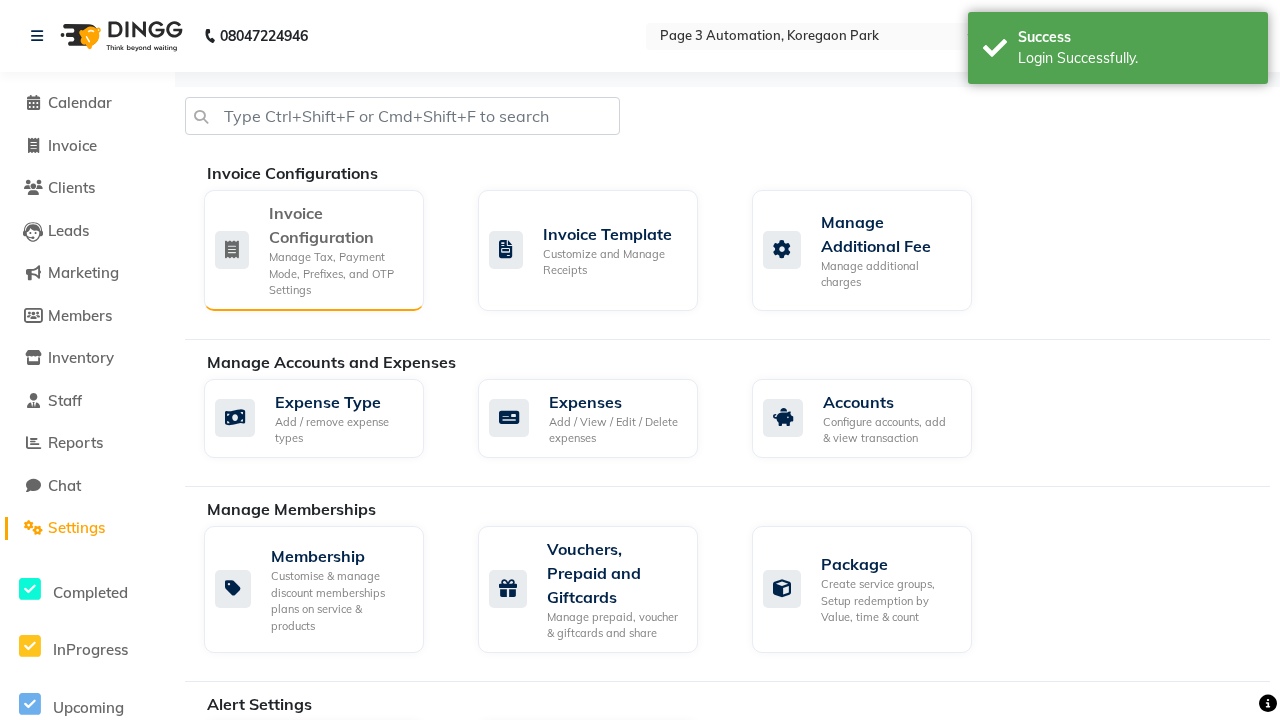 click on "Manage Tax, Payment Mode, Prefixes, and OTP Settings" 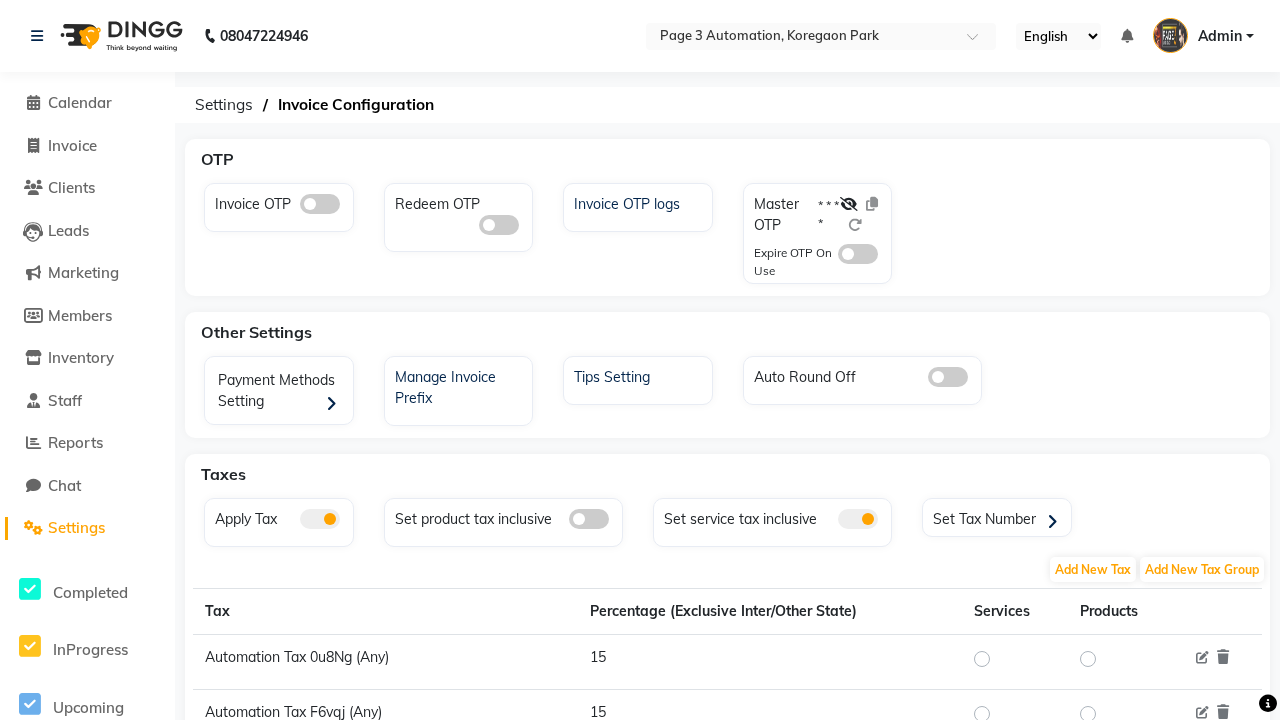 click 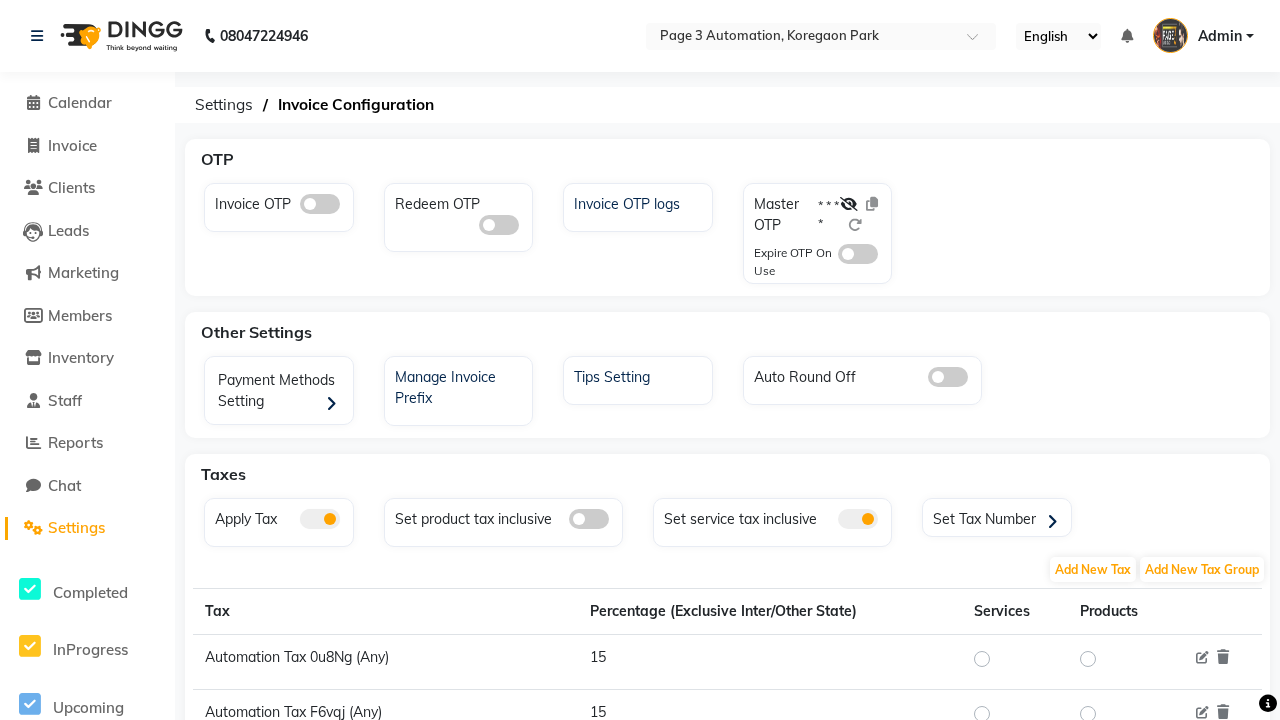 click 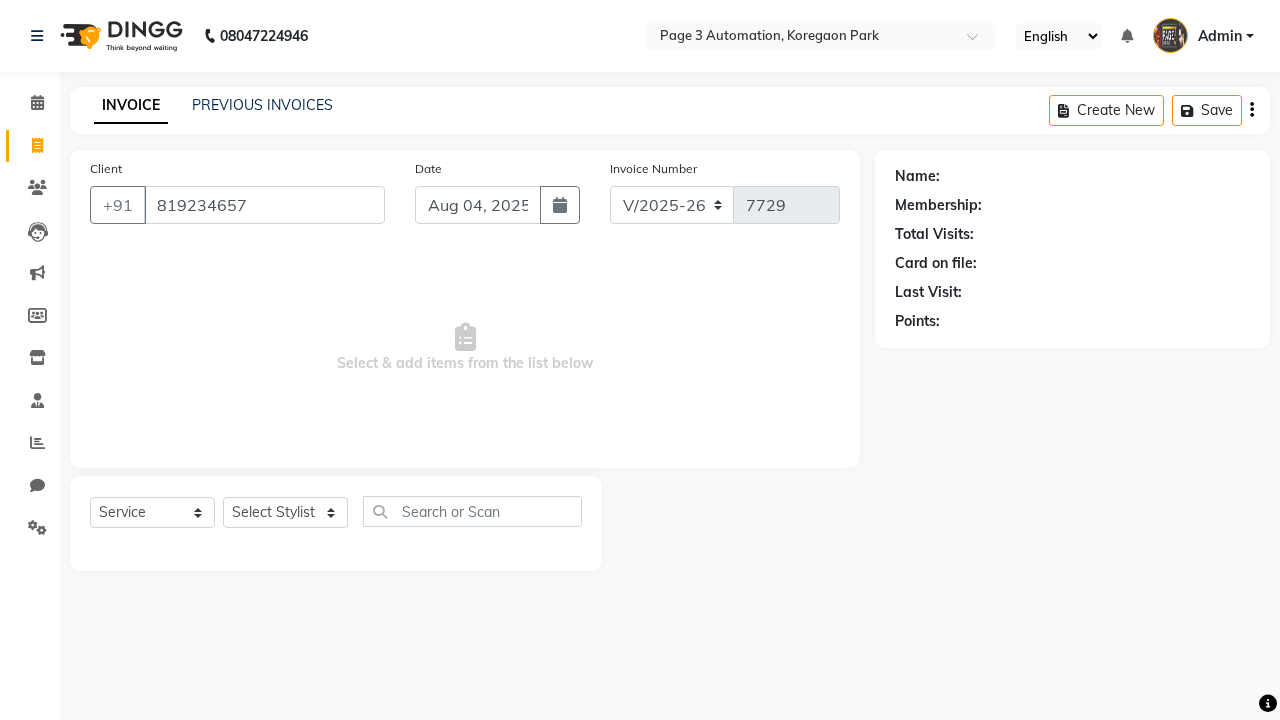 select on "2774" 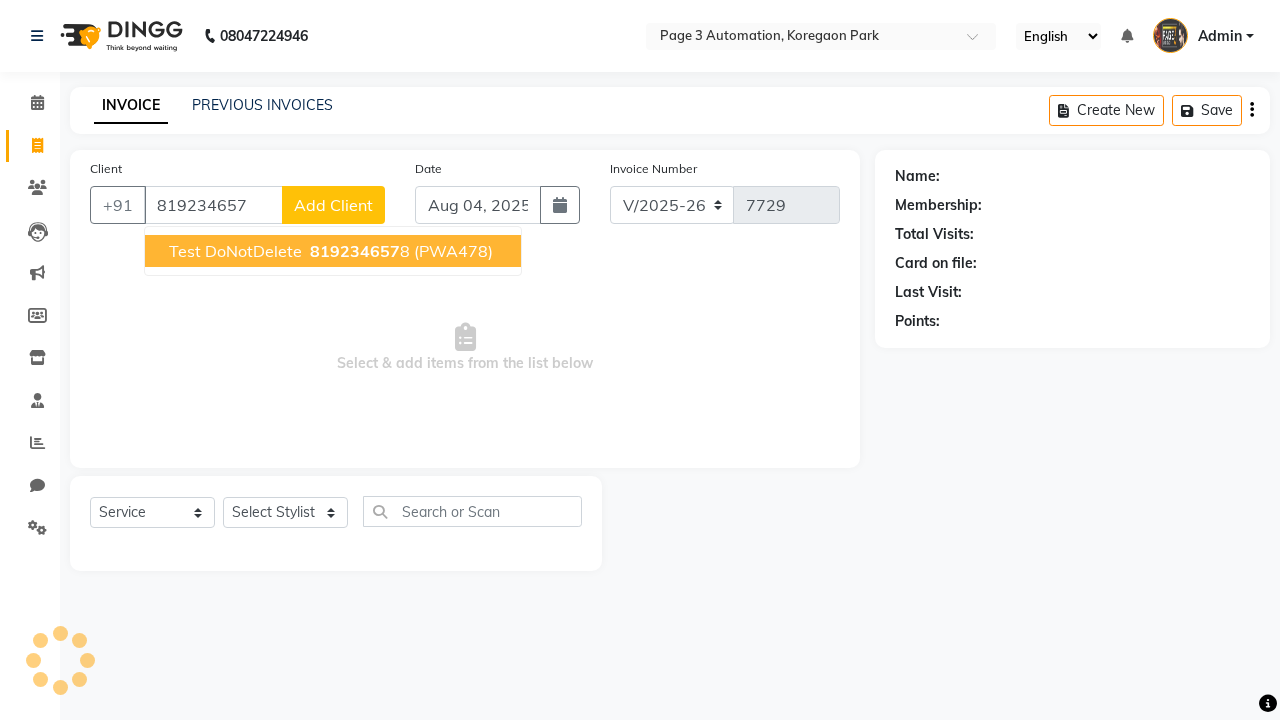 click on "819234657" at bounding box center (355, 251) 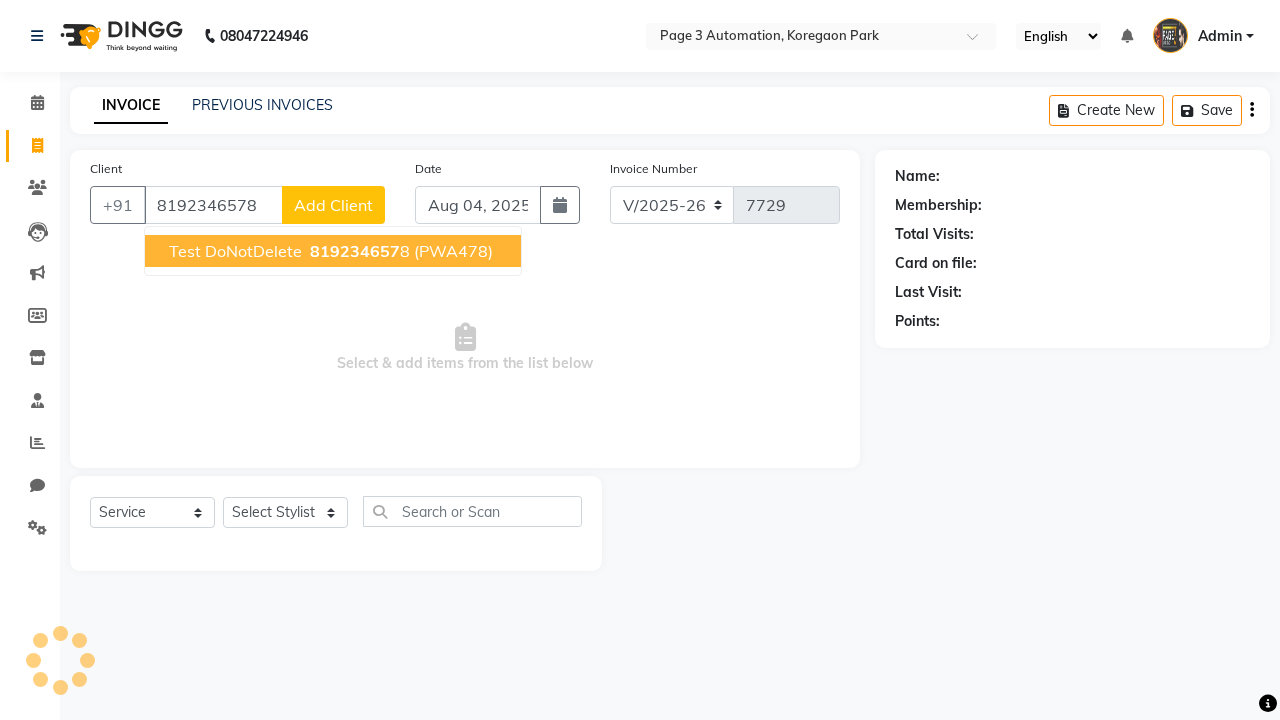 type on "8192346578" 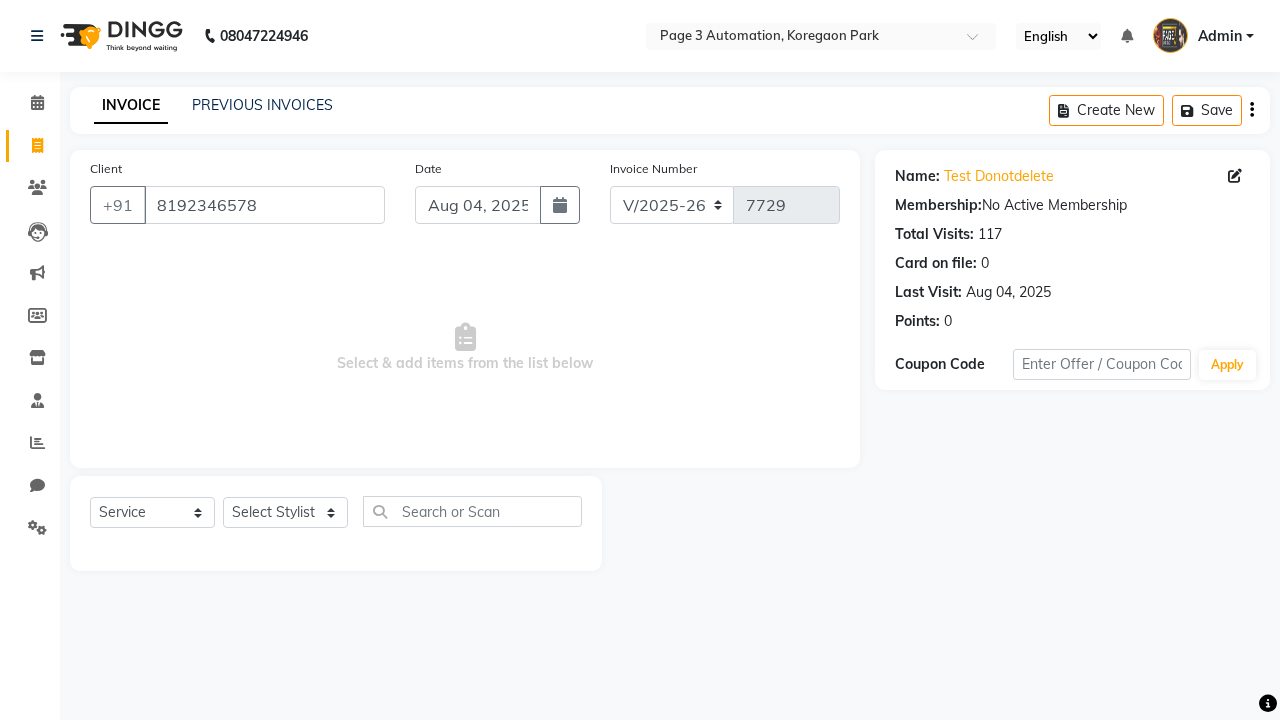 select on "71572" 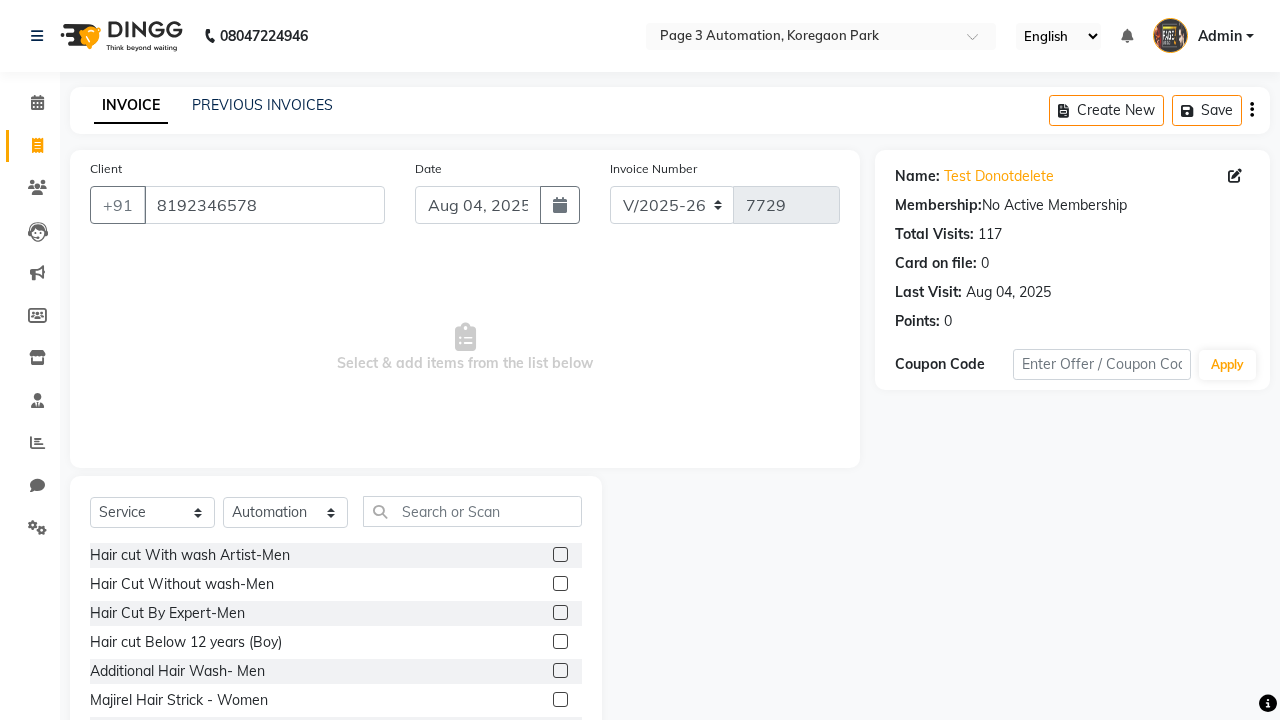 click 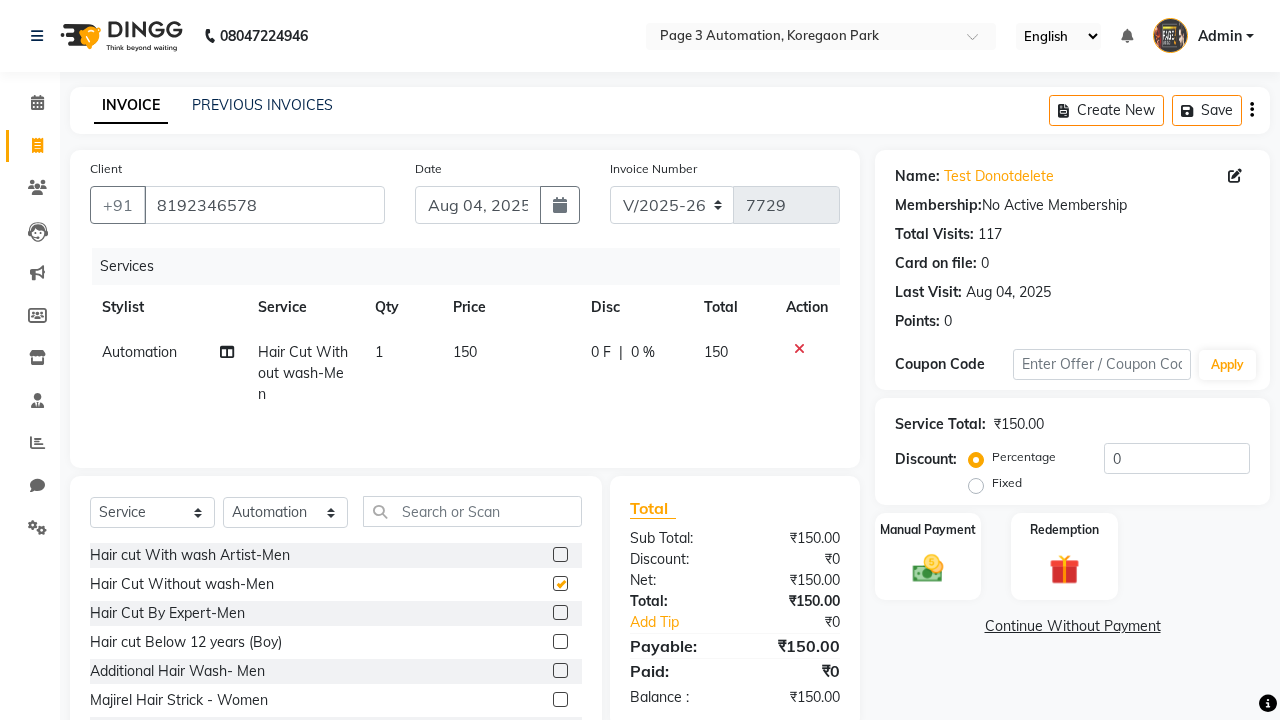 checkbox on "false" 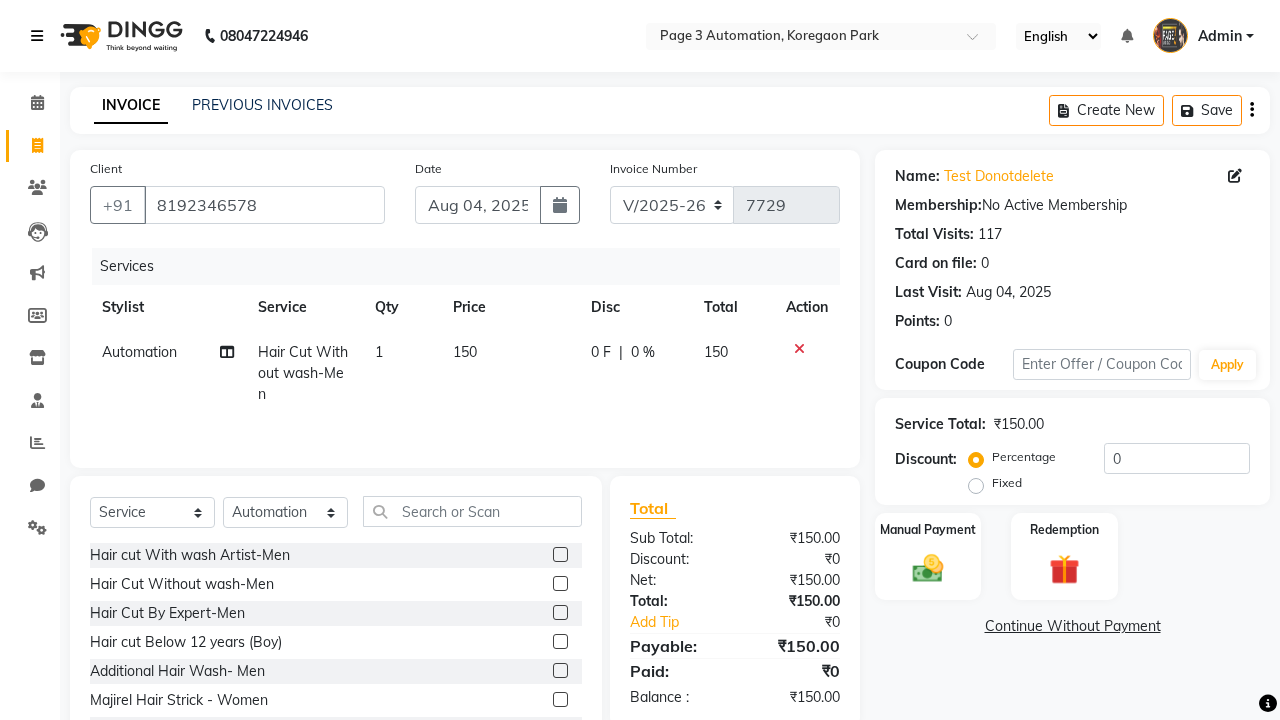 click at bounding box center (37, 36) 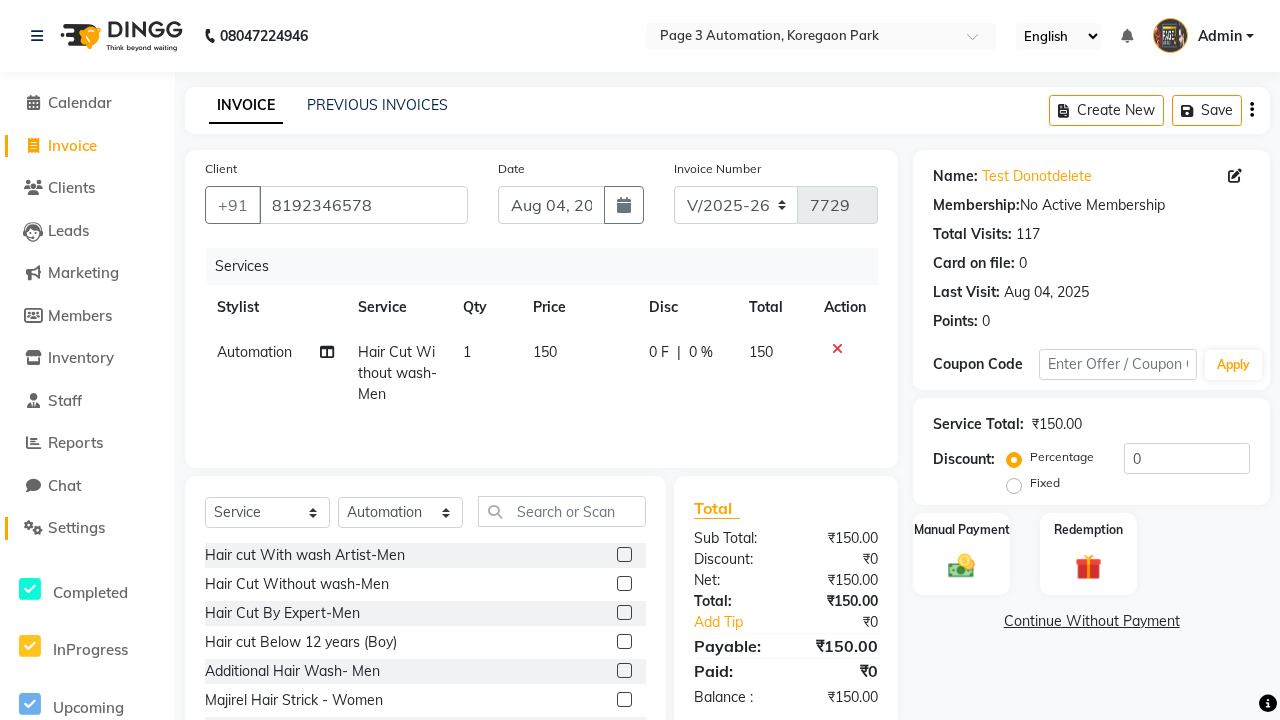 click on "Settings" 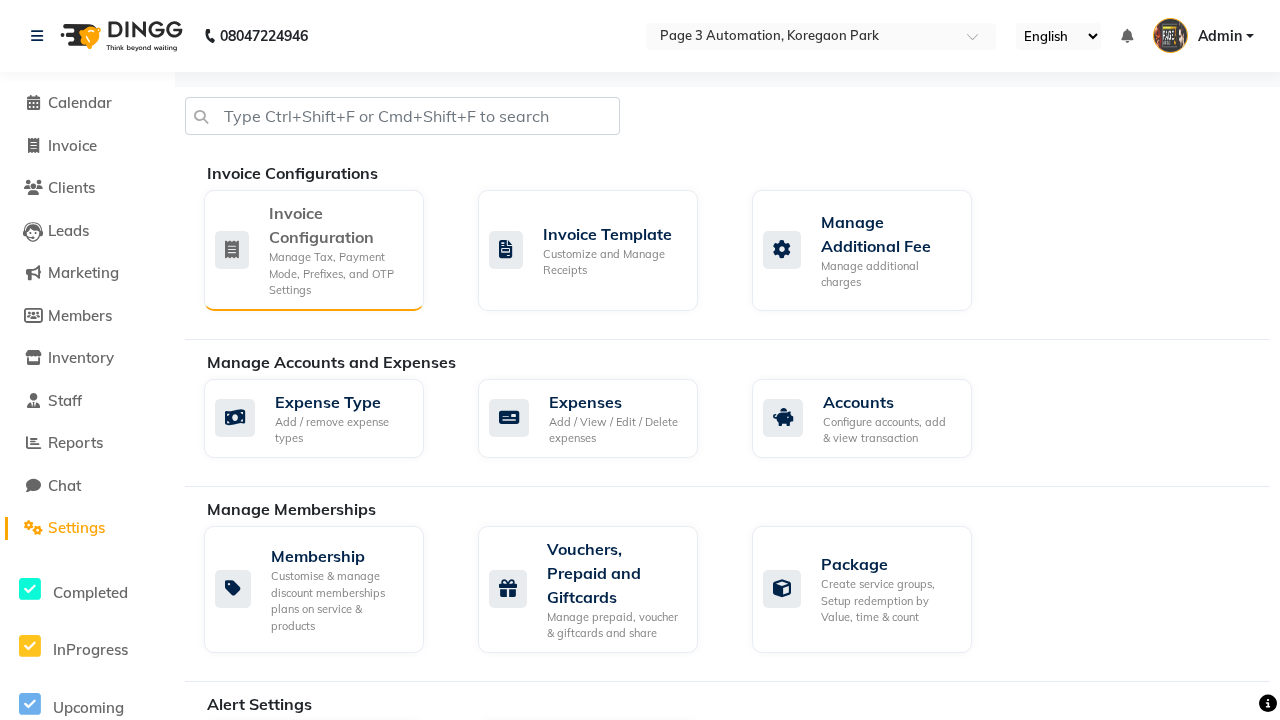 click on "Manage Tax, Payment Mode, Prefixes, and OTP Settings" 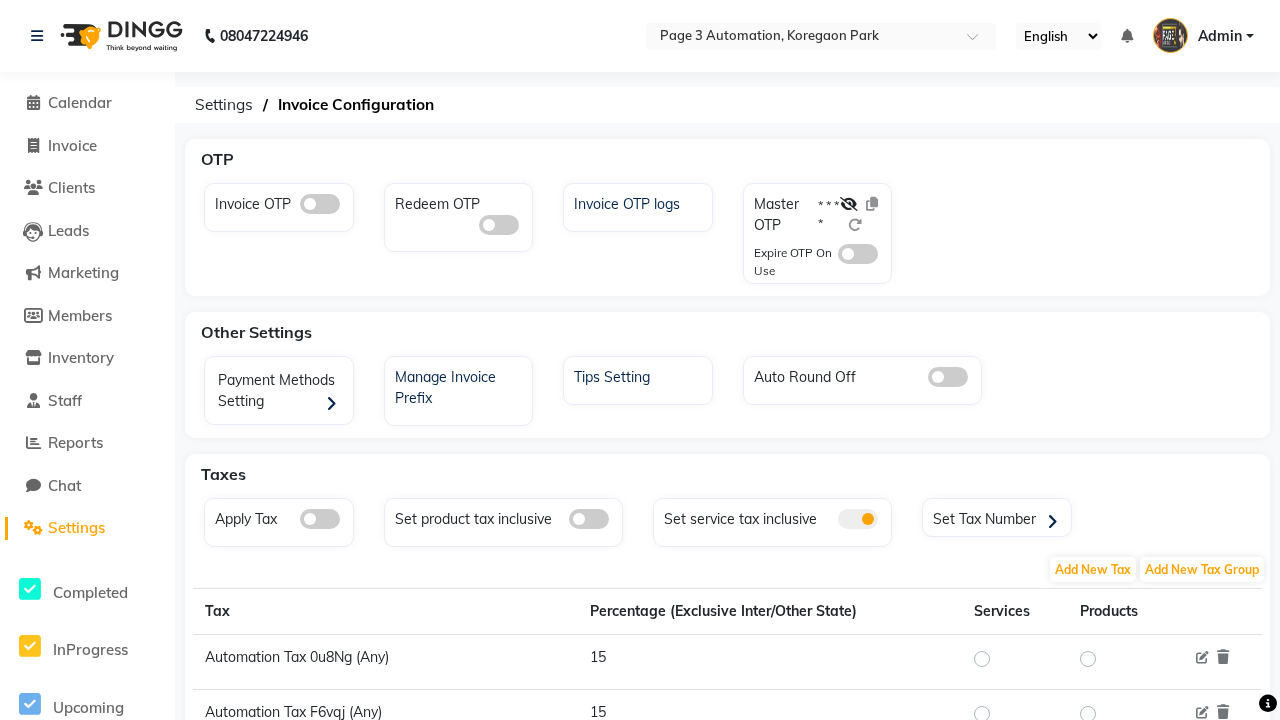click 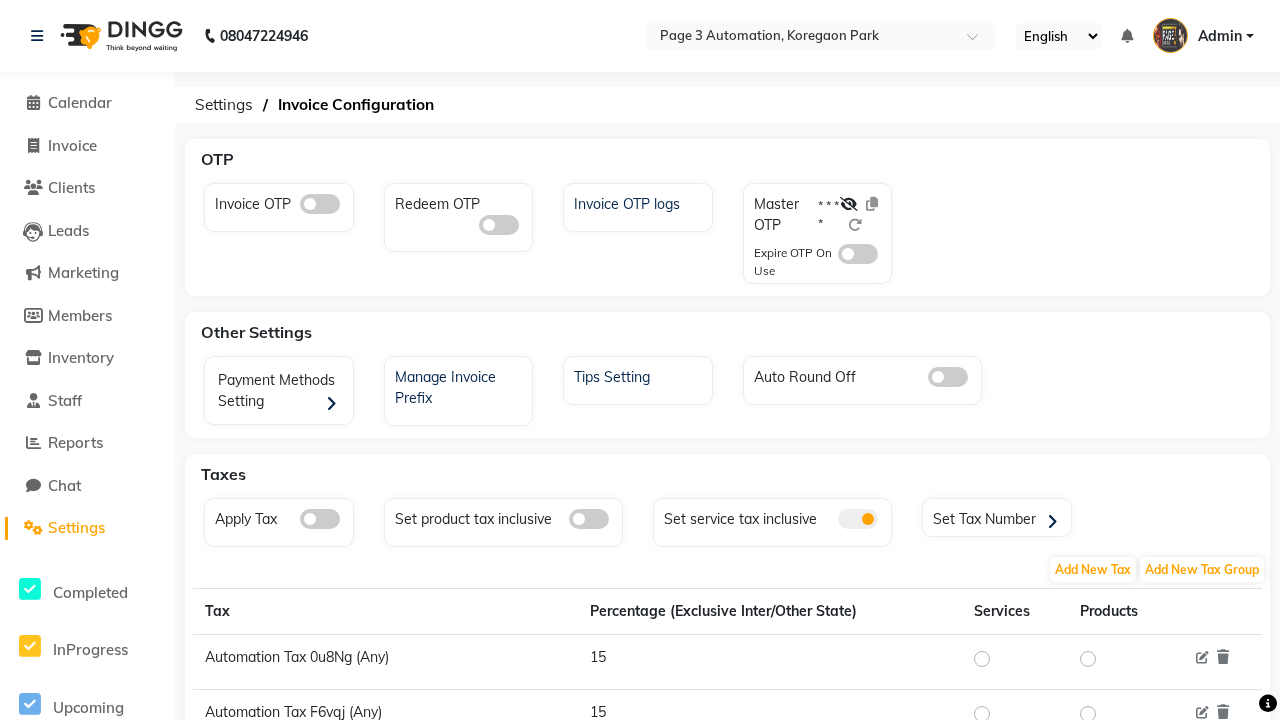 click 